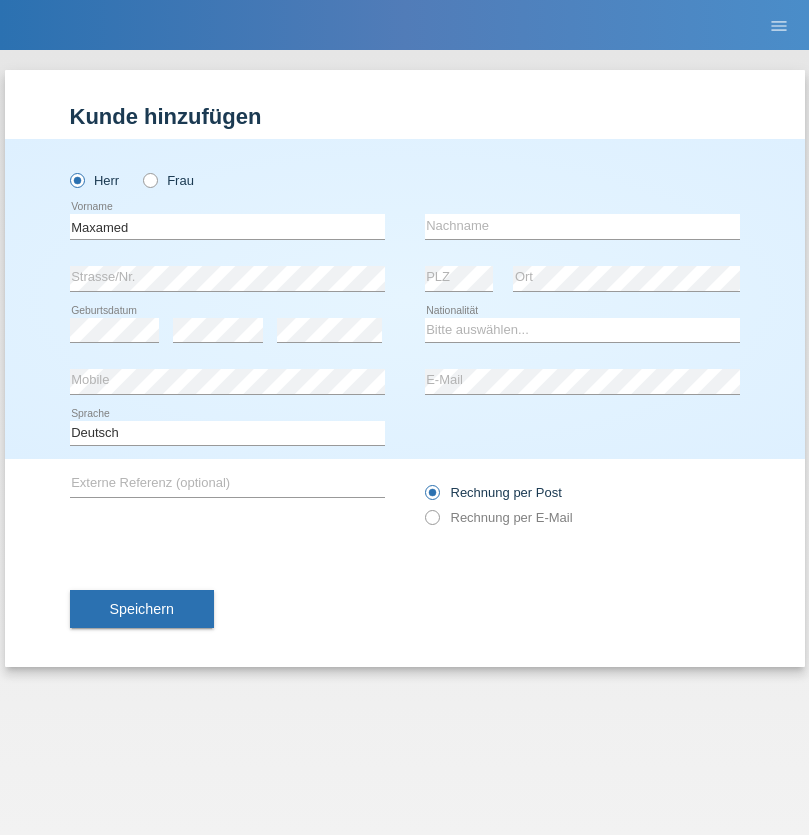 scroll, scrollTop: 0, scrollLeft: 0, axis: both 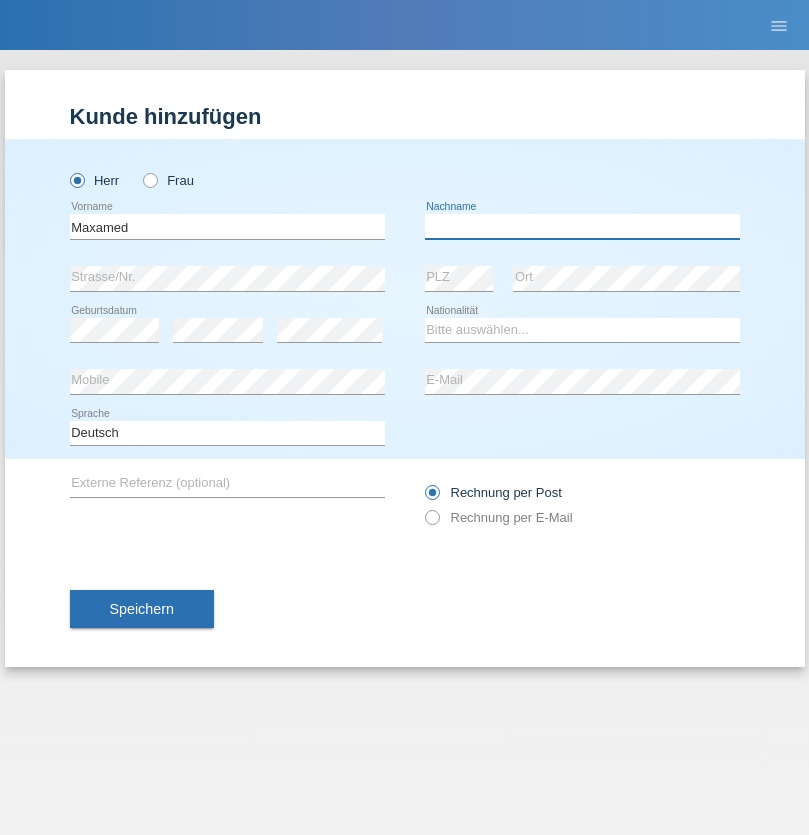 click at bounding box center [582, 226] 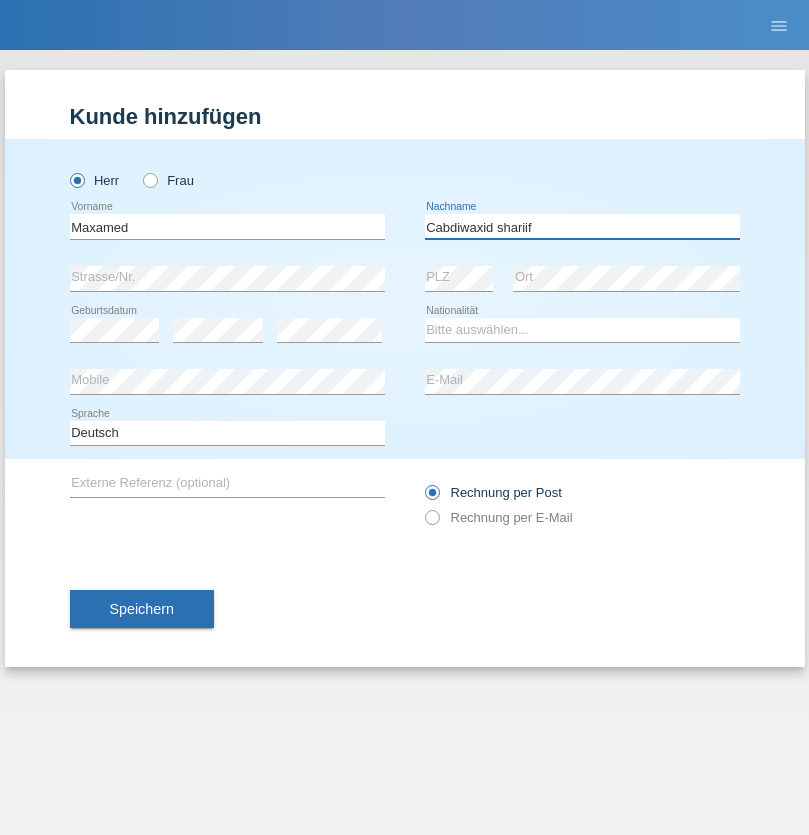 type on "Cabdiwaxid shariif" 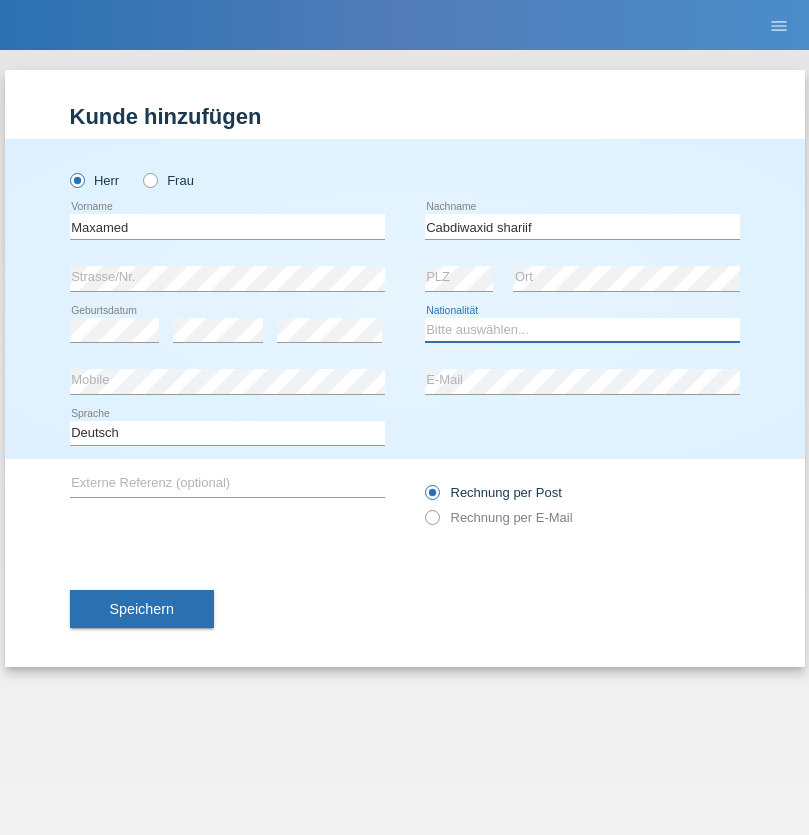 select on "SO" 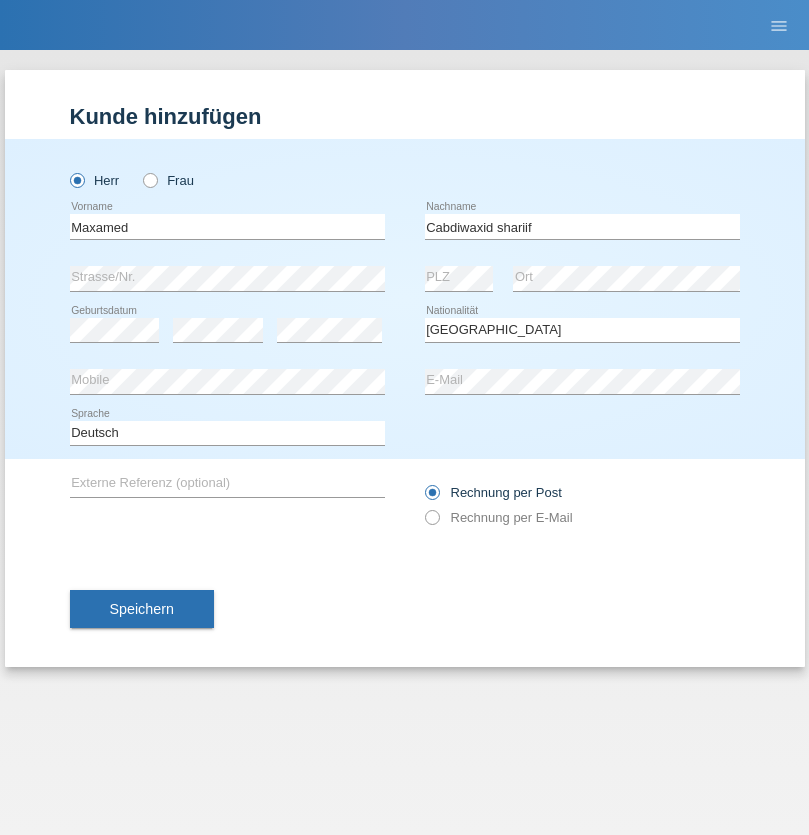 select on "C" 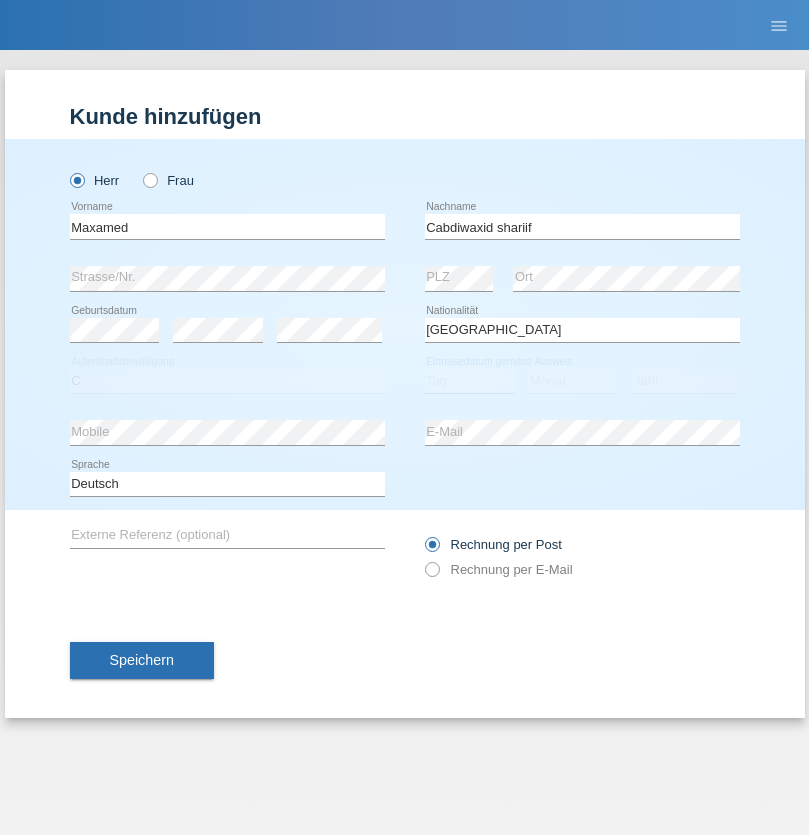 select on "18" 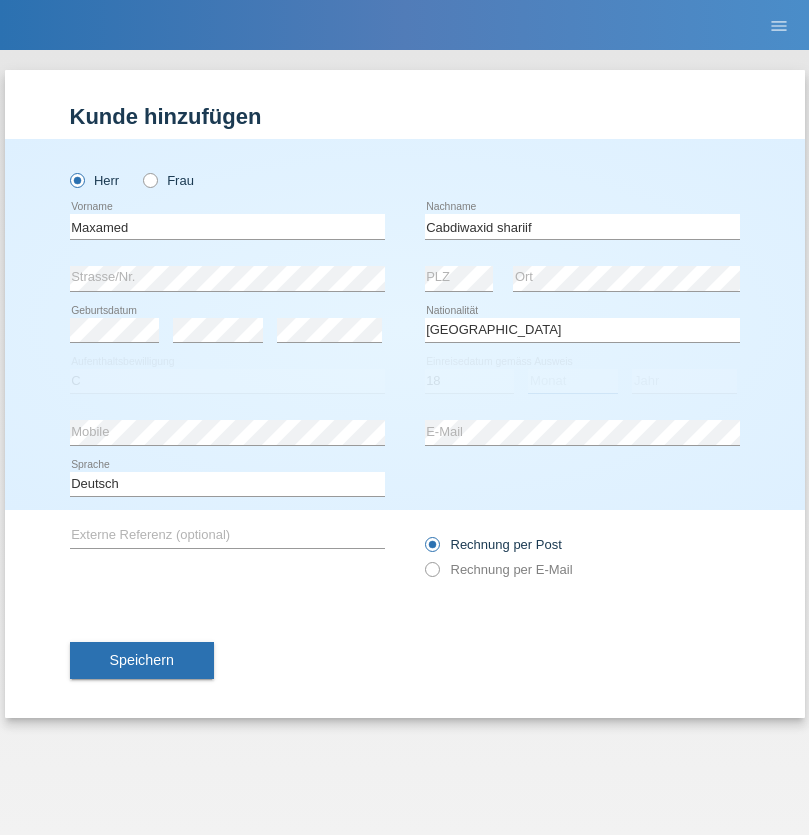select on "06" 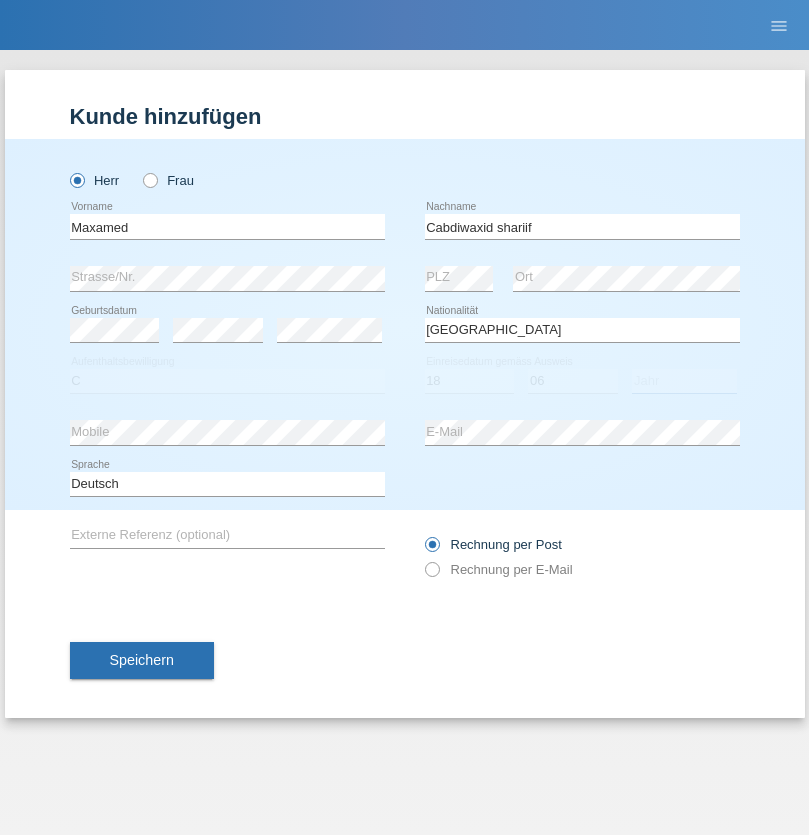 select on "2008" 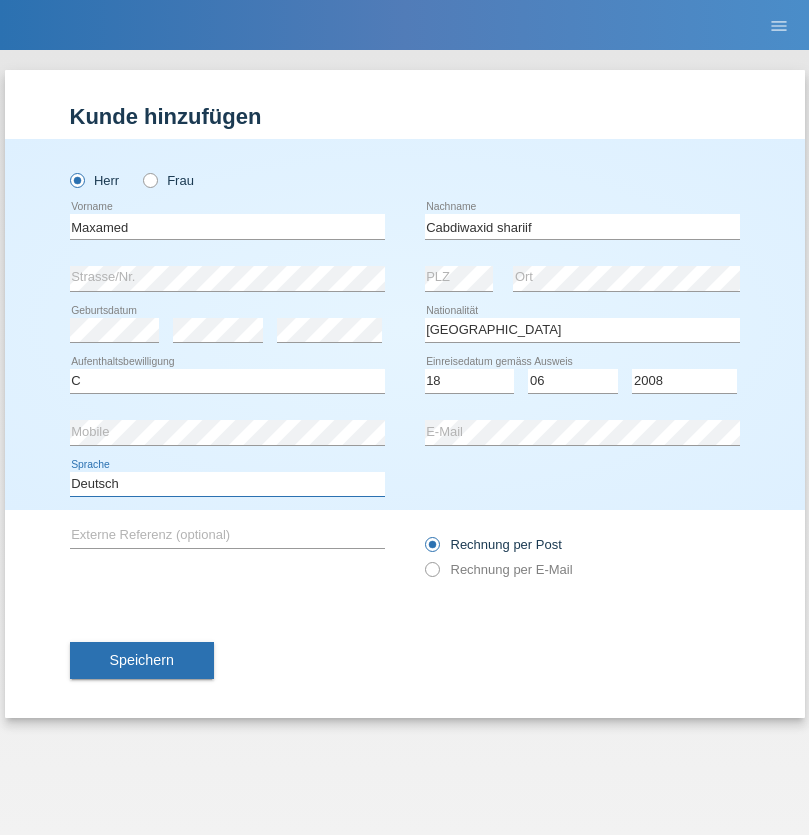 select on "en" 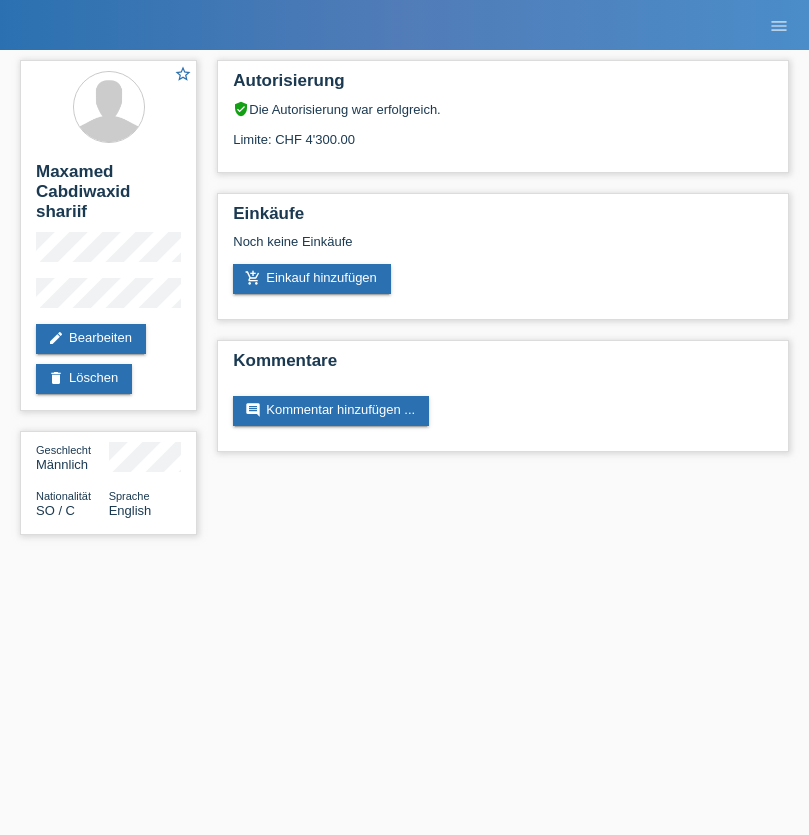 scroll, scrollTop: 0, scrollLeft: 0, axis: both 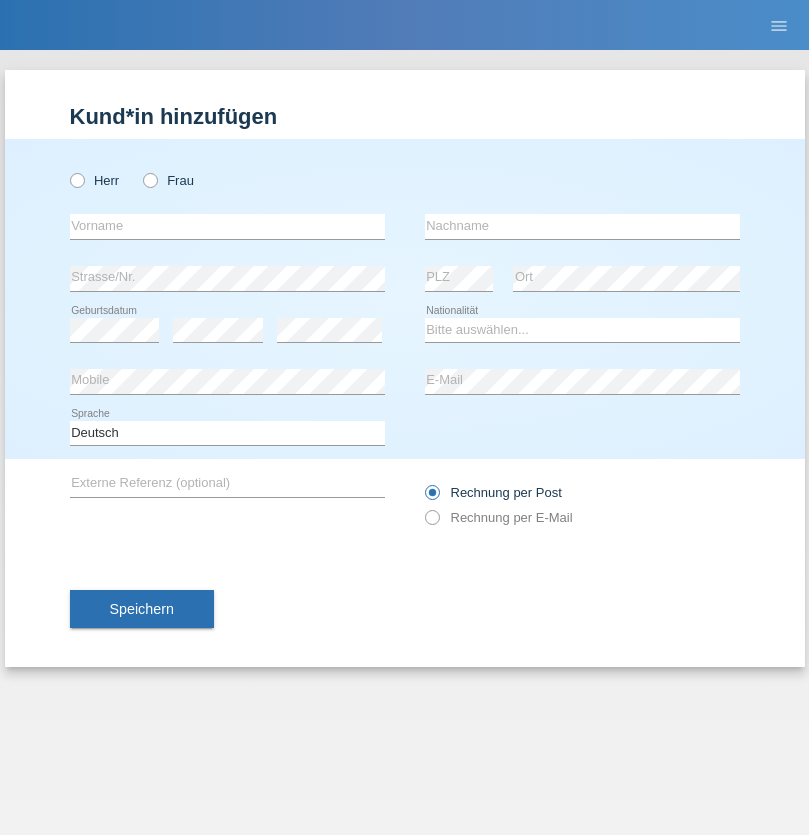 radio on "true" 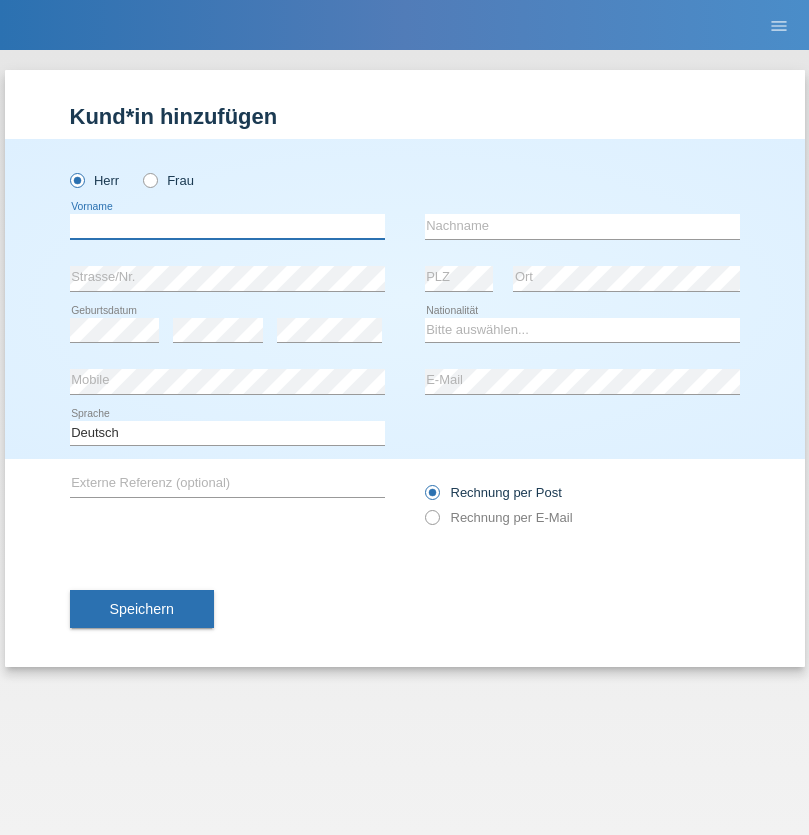 click at bounding box center (227, 226) 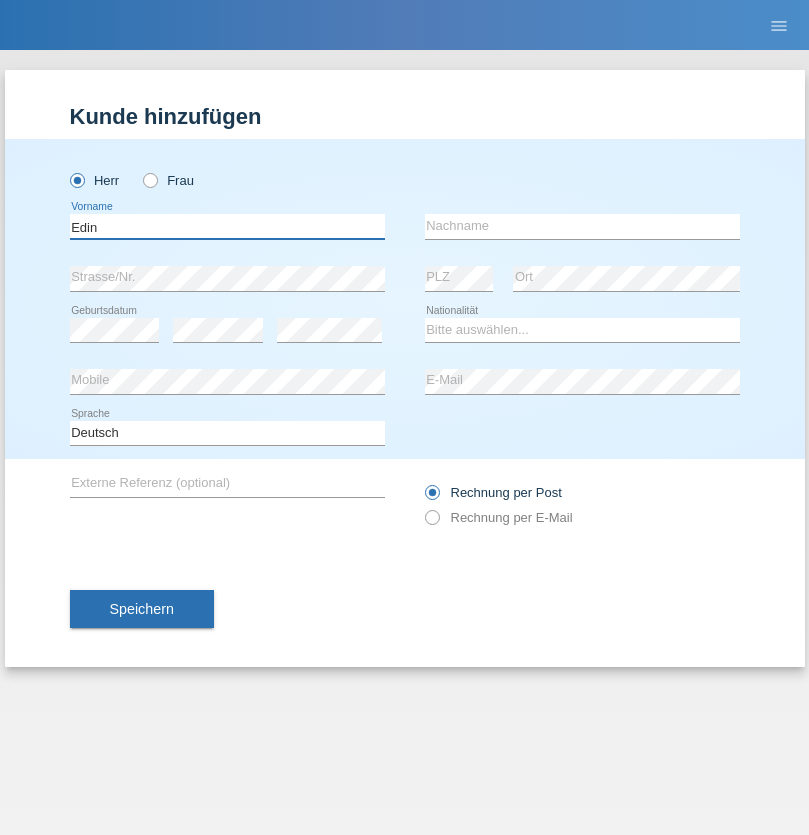 type on "Edin" 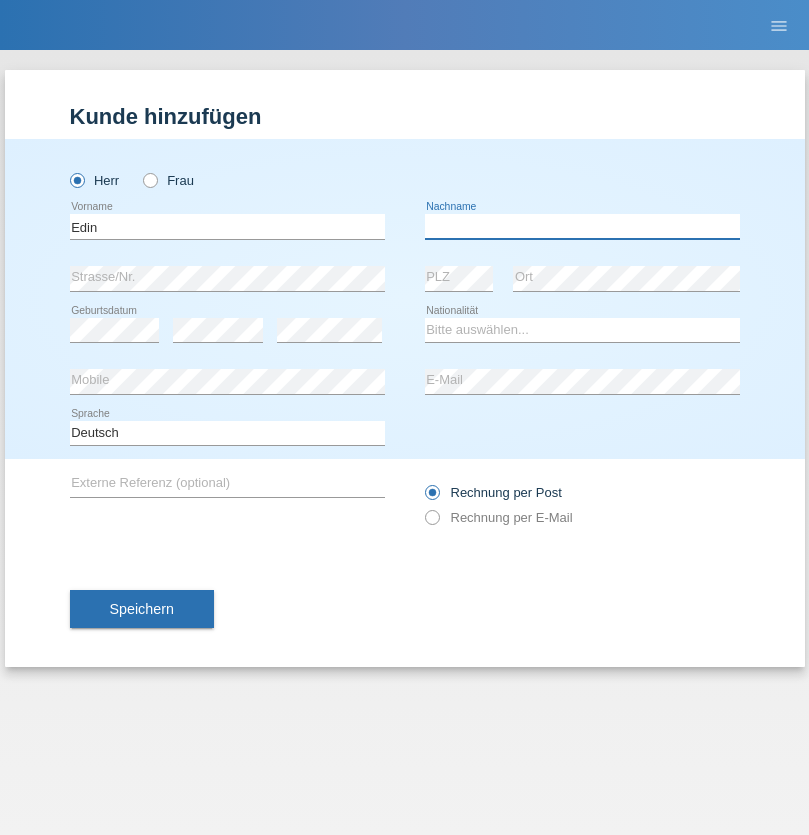 click at bounding box center [582, 226] 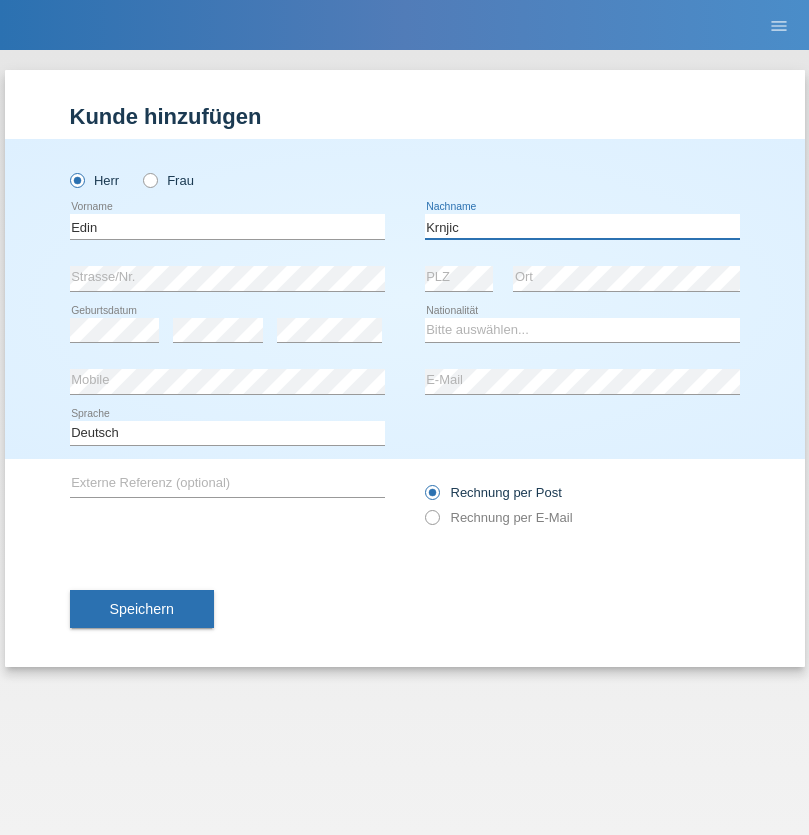type on "Krnjic" 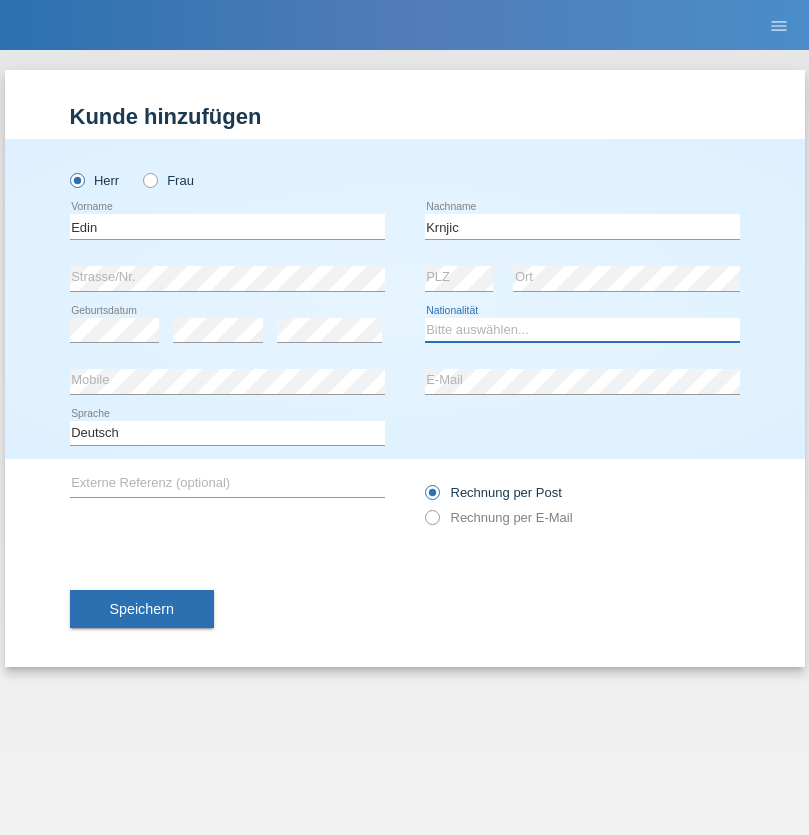 select on "CH" 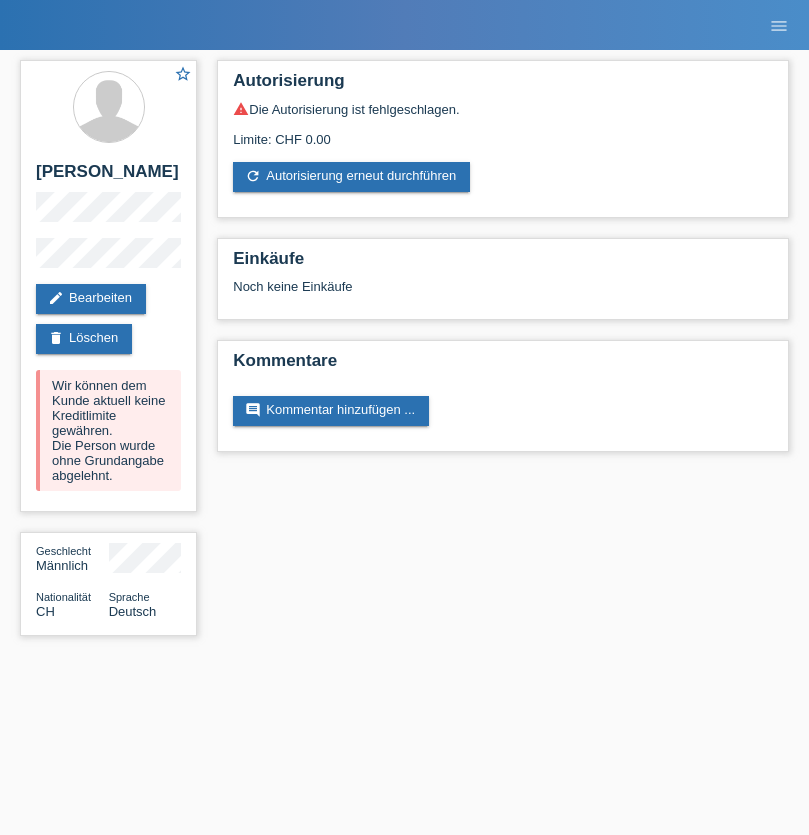 scroll, scrollTop: 0, scrollLeft: 0, axis: both 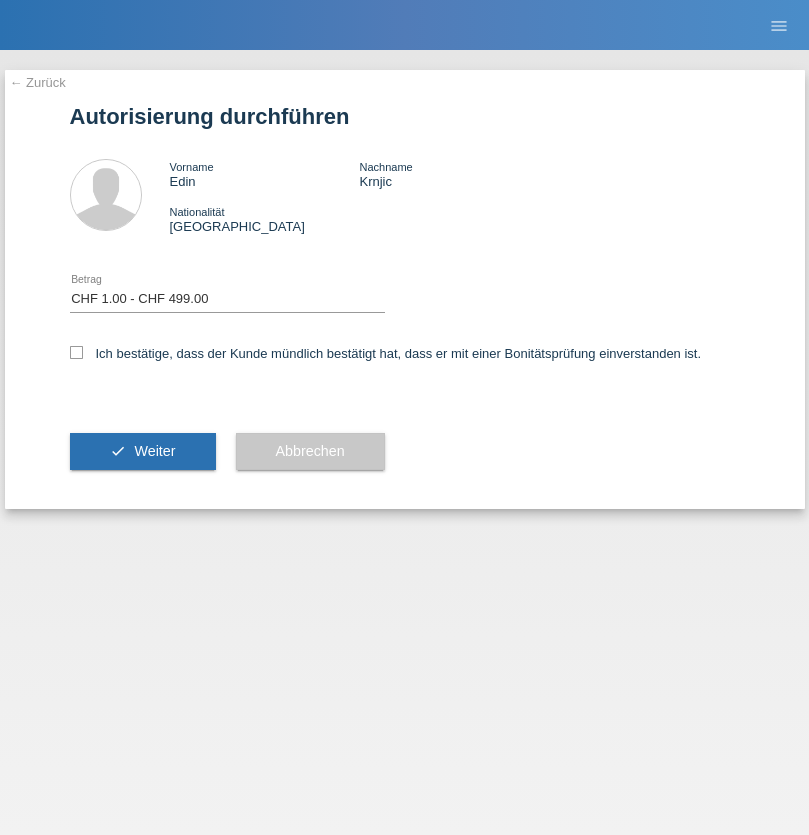 select on "1" 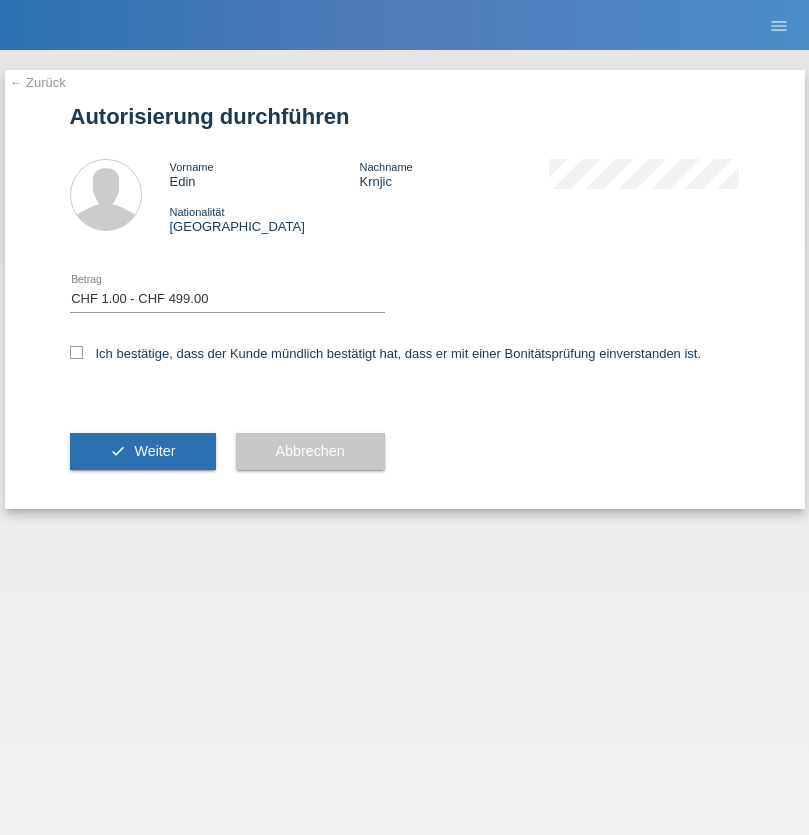 checkbox on "true" 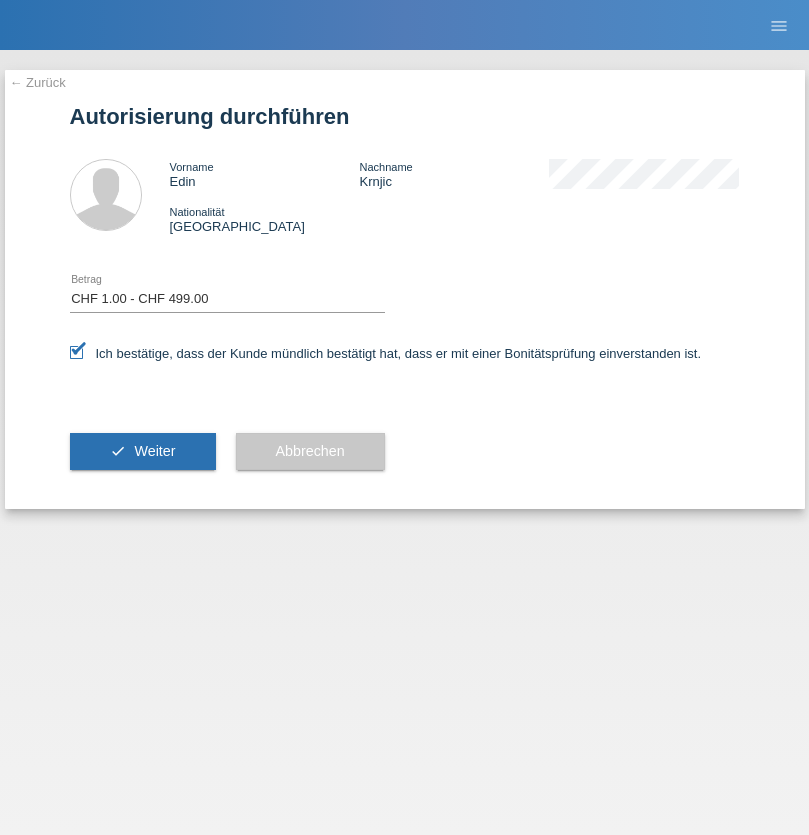 scroll, scrollTop: 0, scrollLeft: 0, axis: both 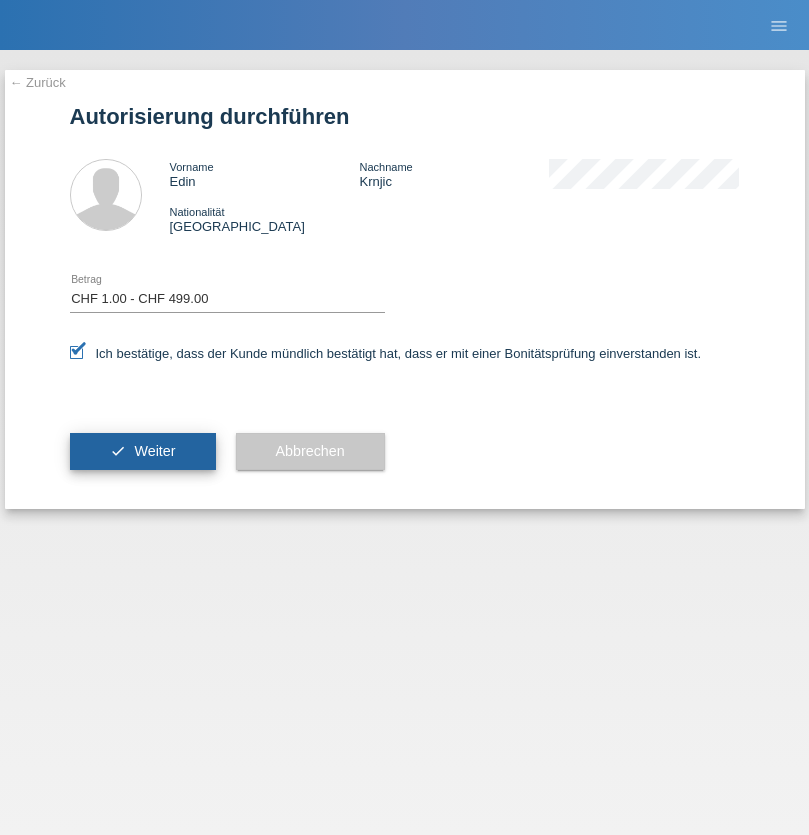 click on "Weiter" at bounding box center [154, 451] 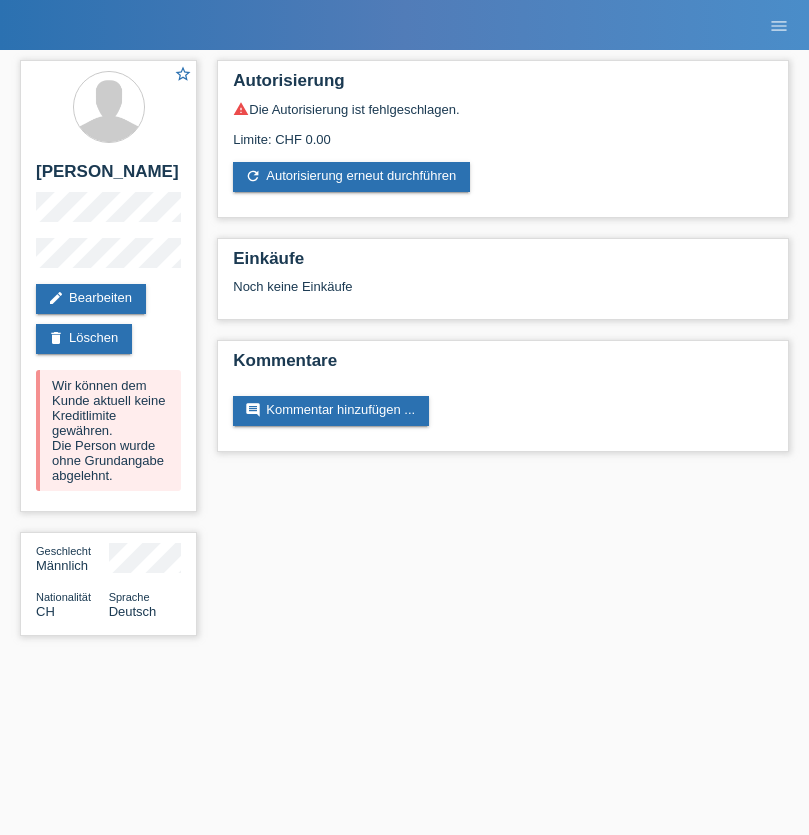 scroll, scrollTop: 0, scrollLeft: 0, axis: both 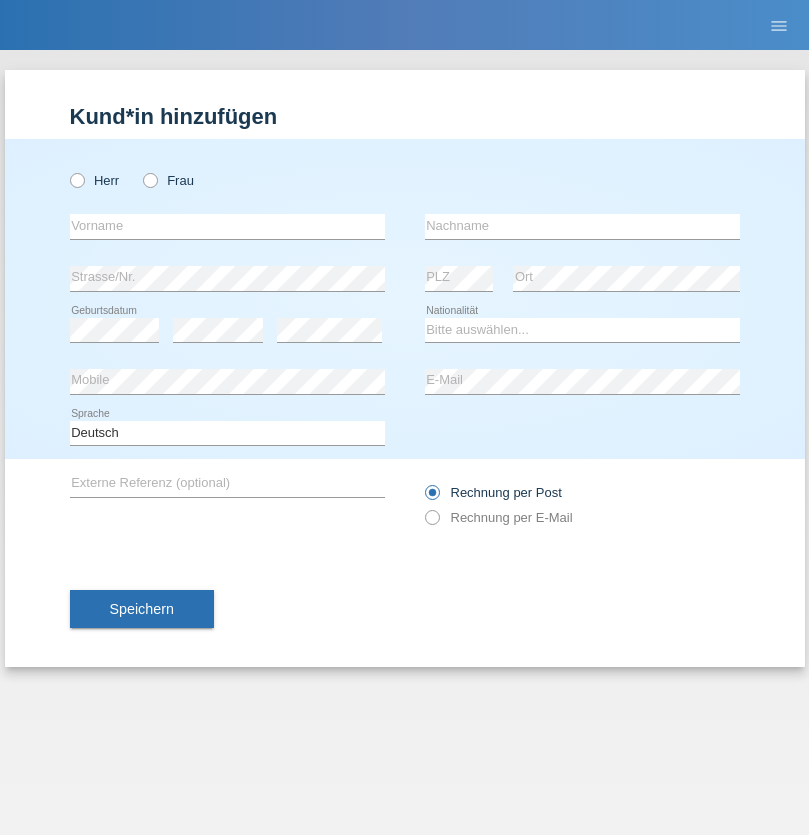 radio on "true" 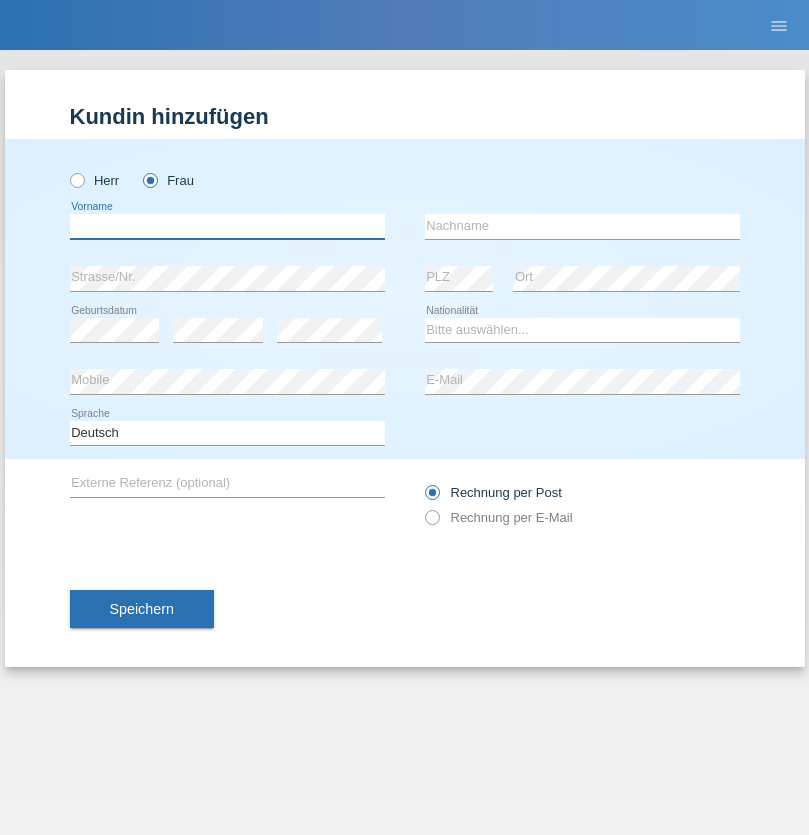 click at bounding box center (227, 226) 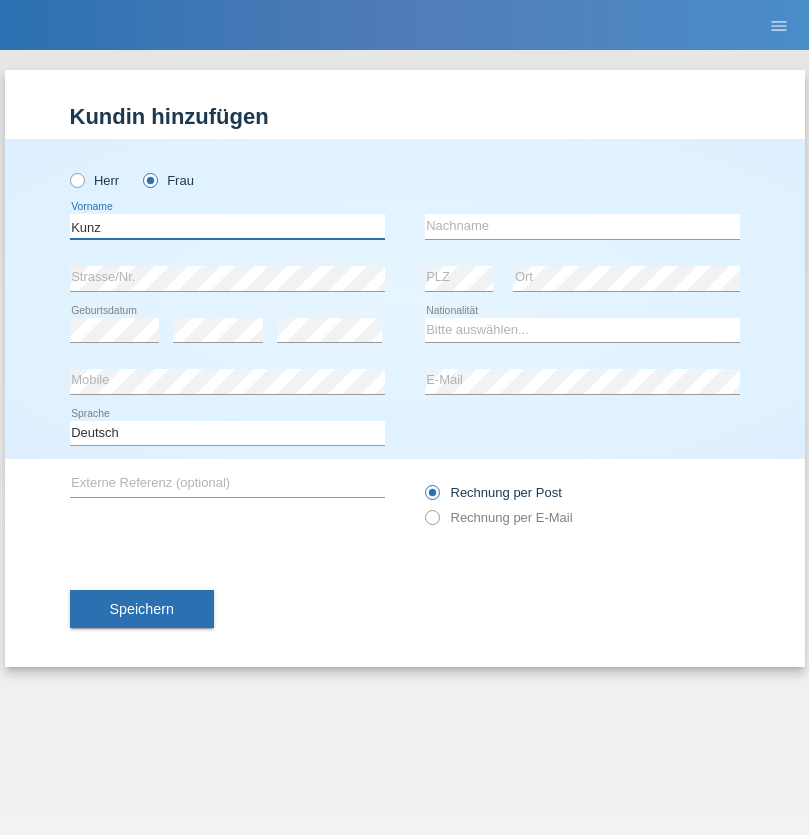 type on "Kunz" 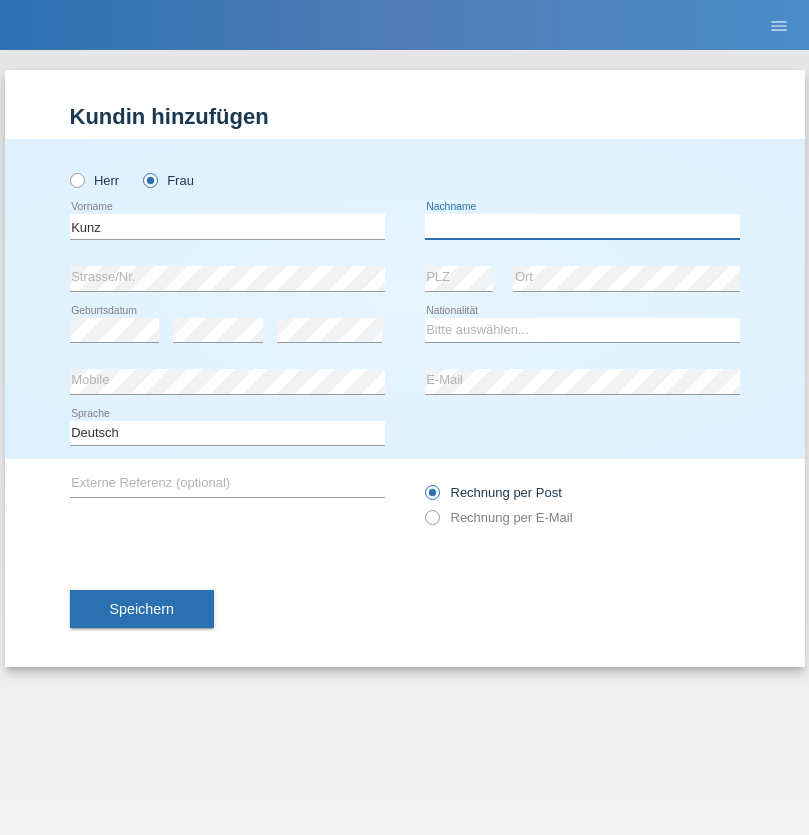 click at bounding box center [582, 226] 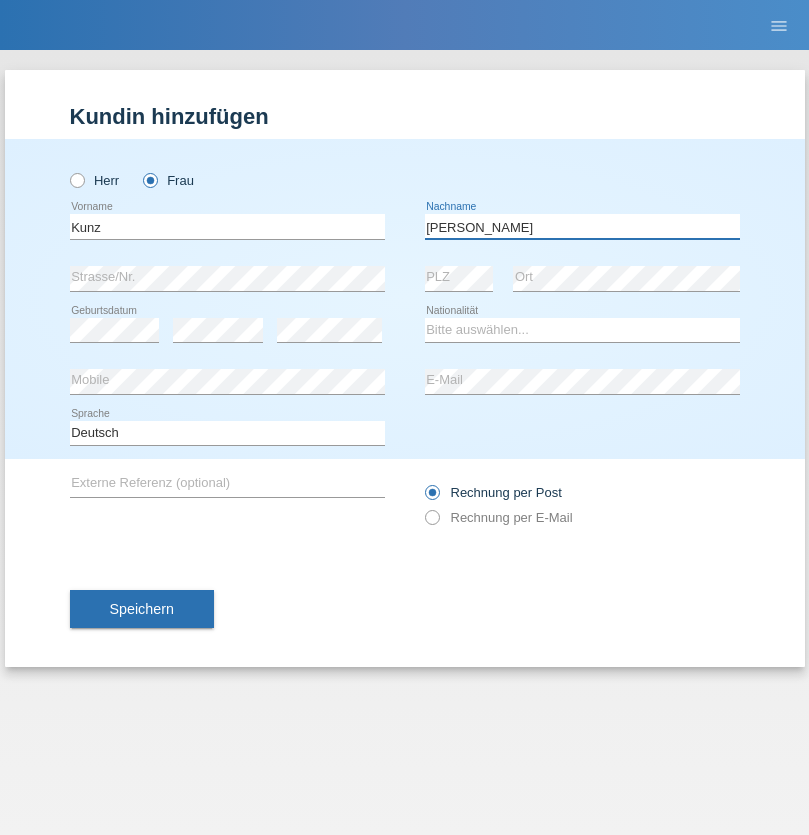 type on "Manuela" 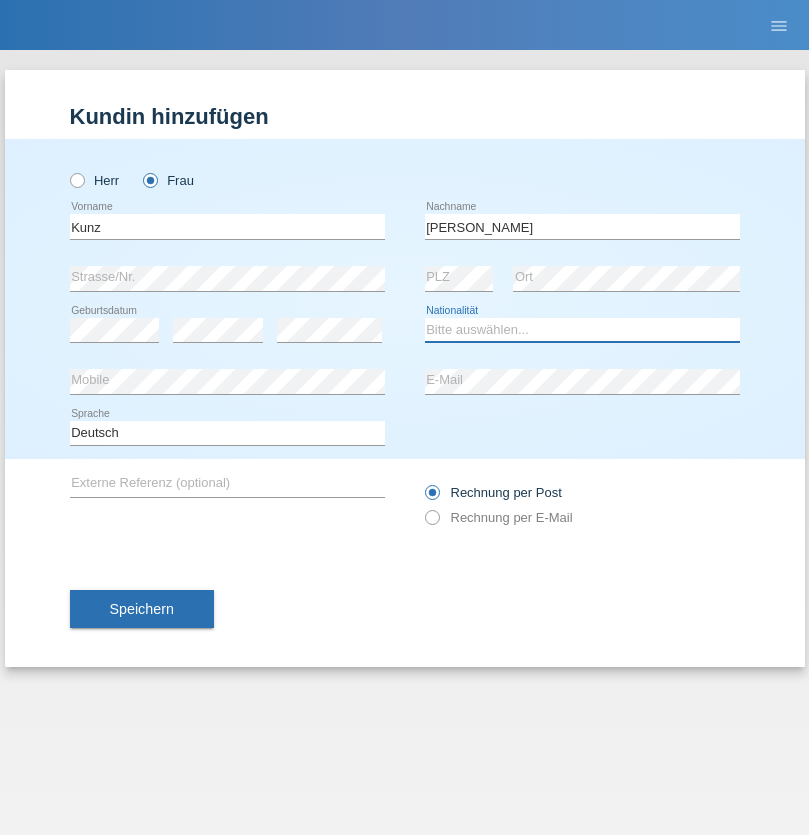 select on "CH" 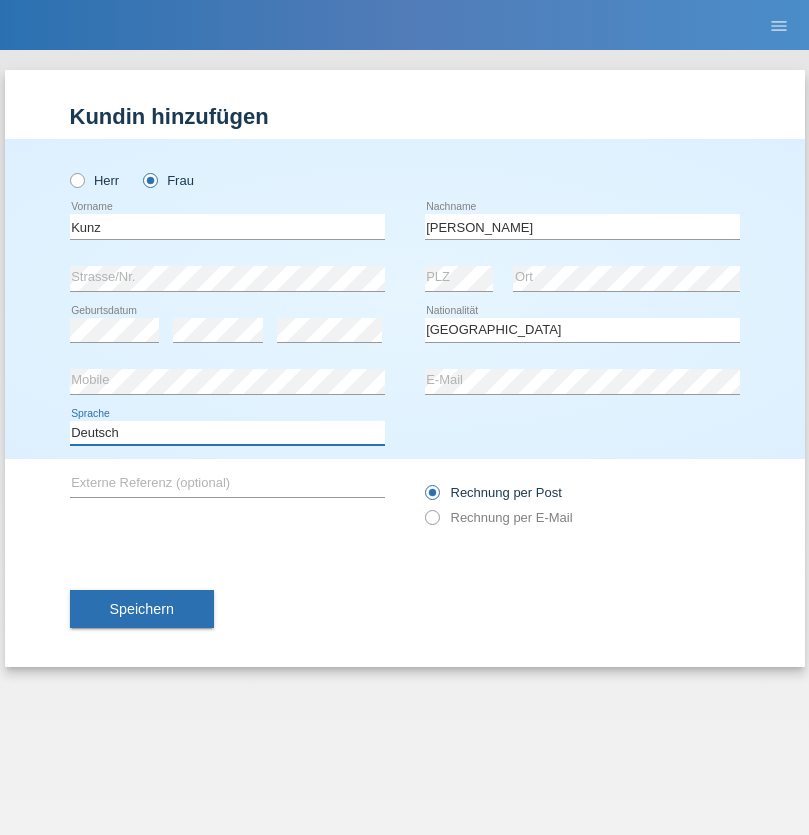 select on "en" 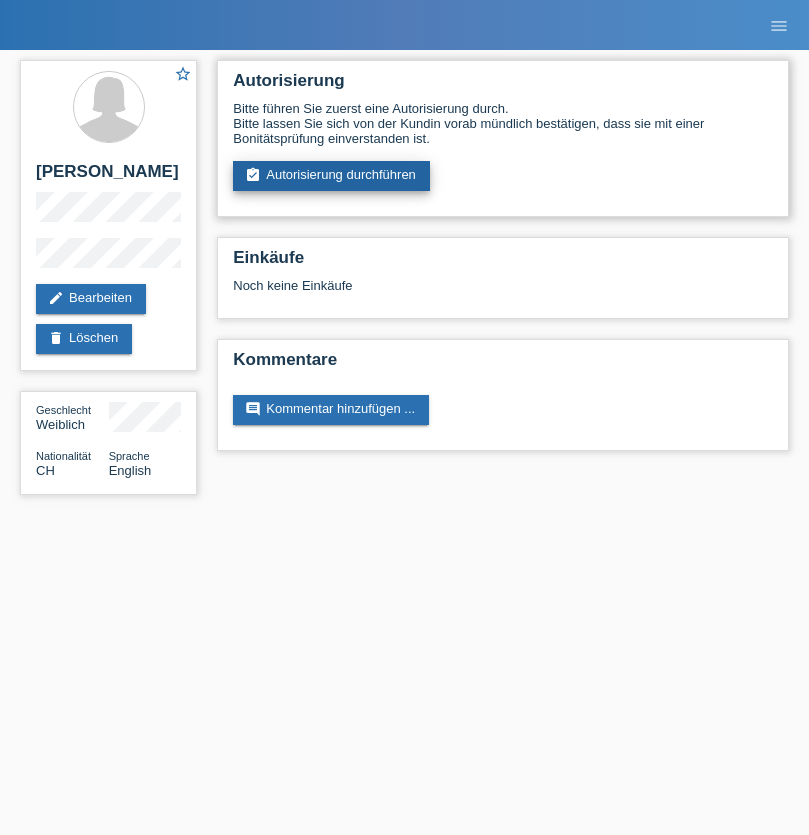 click on "assignment_turned_in  Autorisierung durchführen" at bounding box center [331, 176] 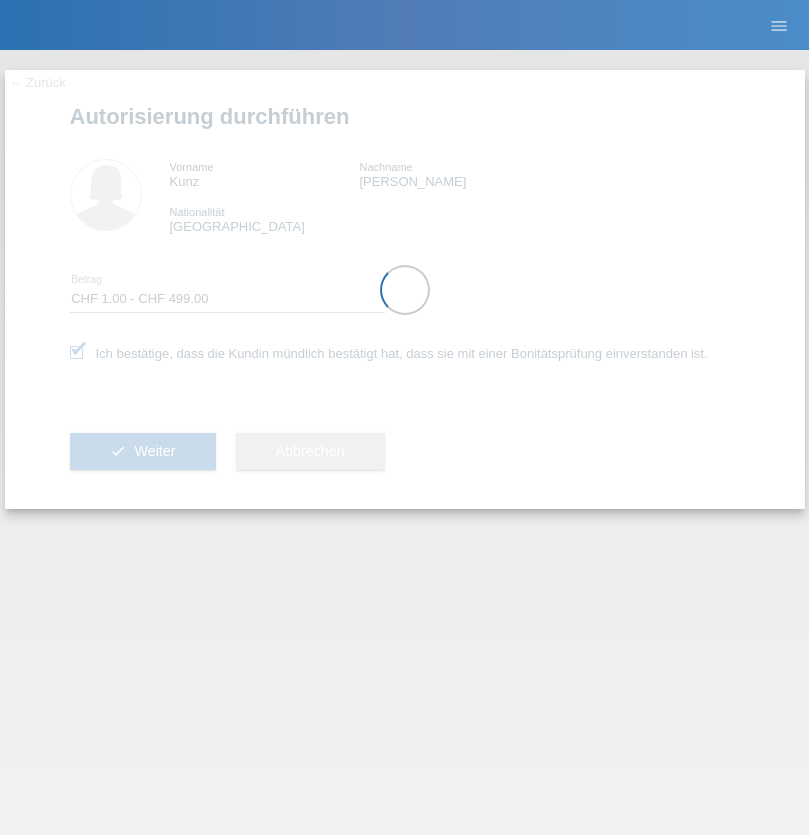 select on "1" 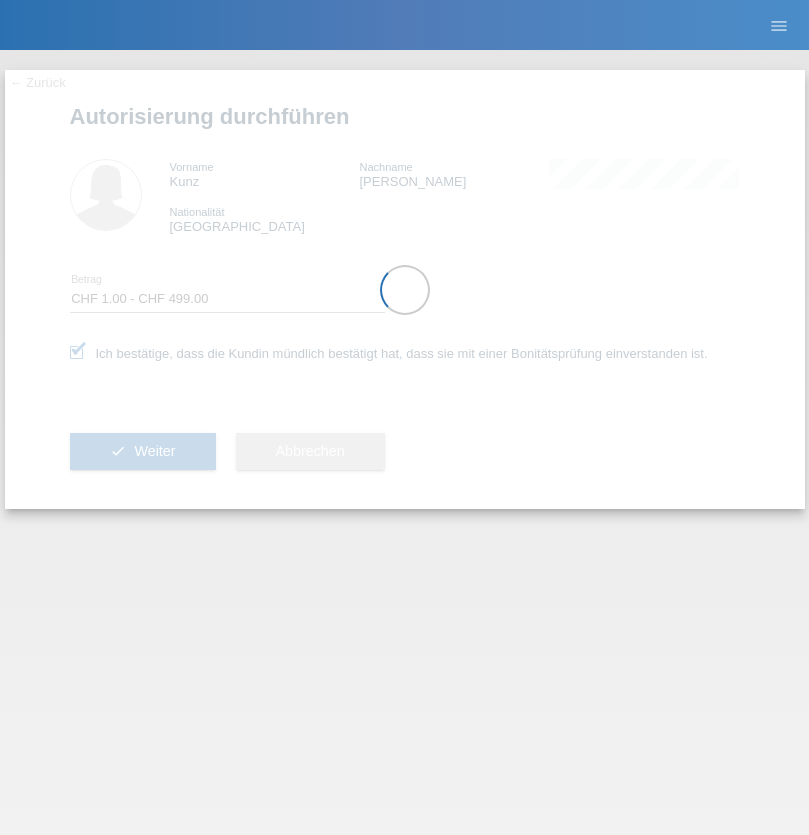 scroll, scrollTop: 0, scrollLeft: 0, axis: both 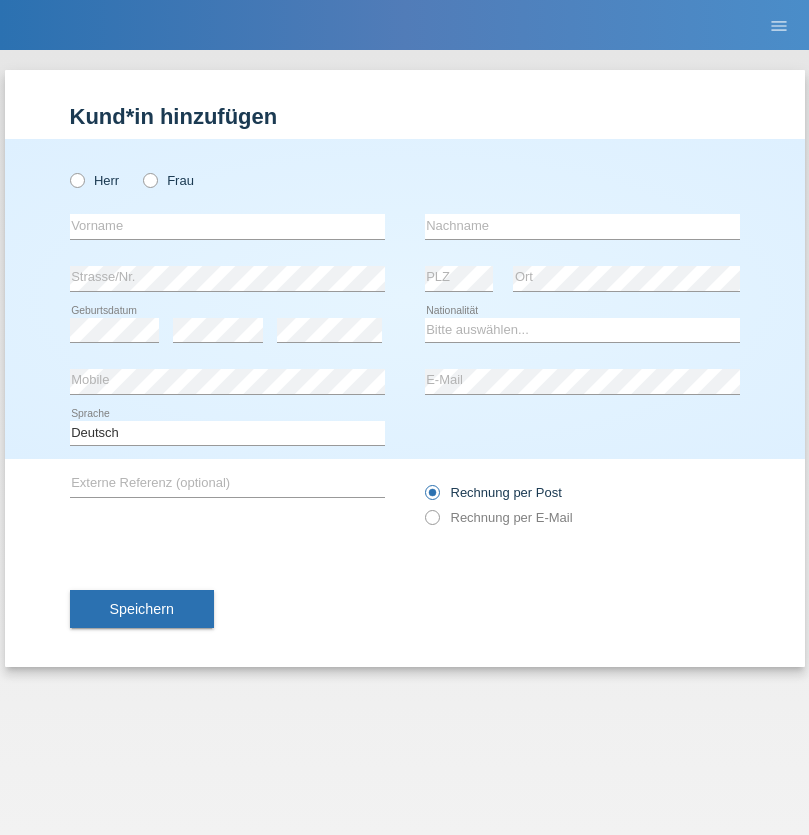 radio on "true" 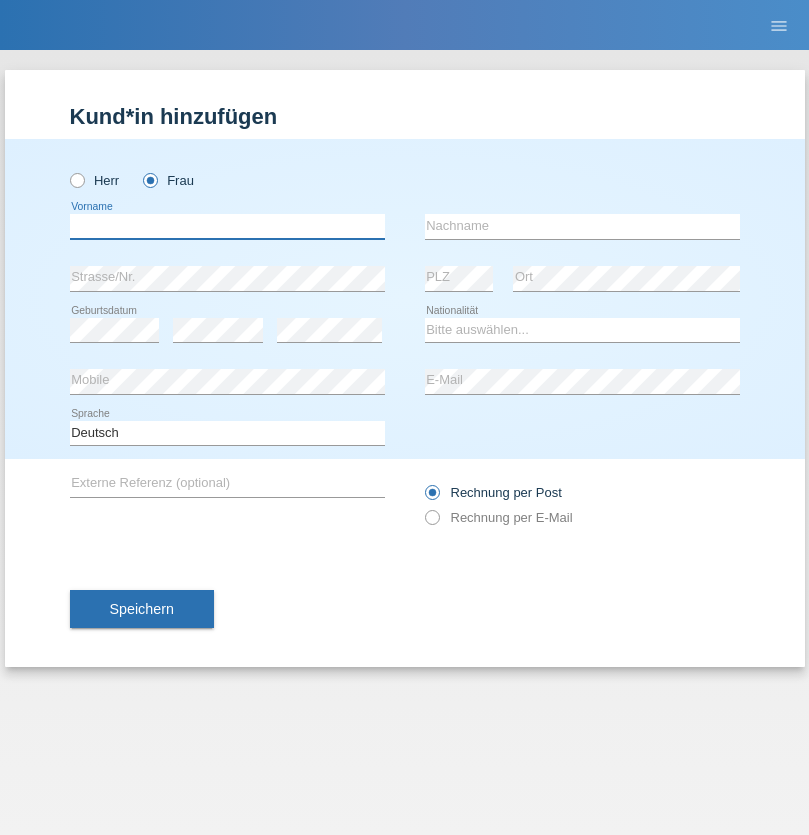 click at bounding box center [227, 226] 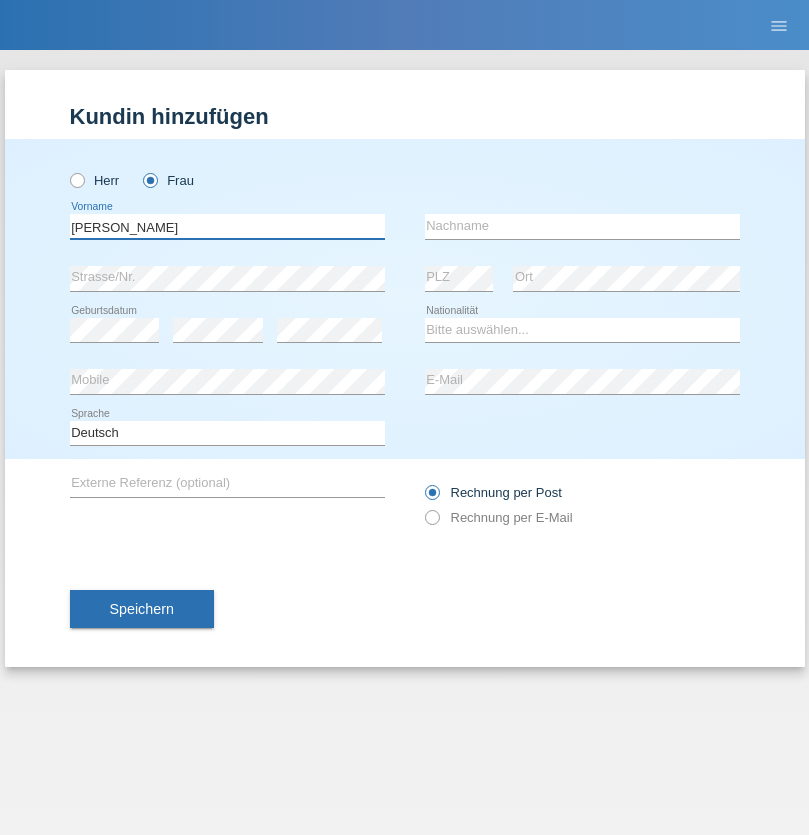 type on "Anna-Carina" 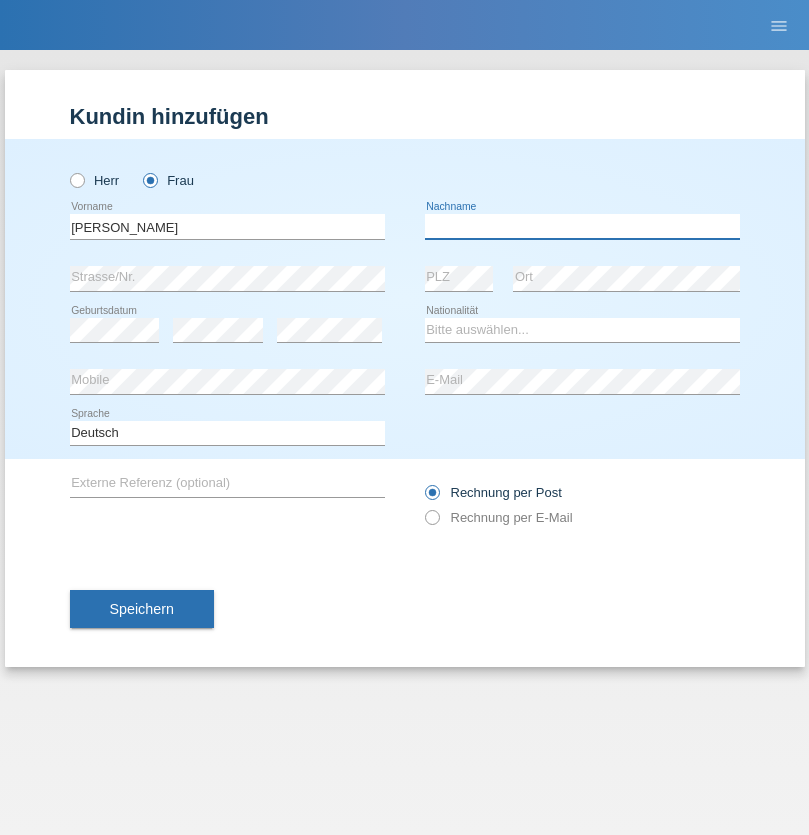 click at bounding box center [582, 226] 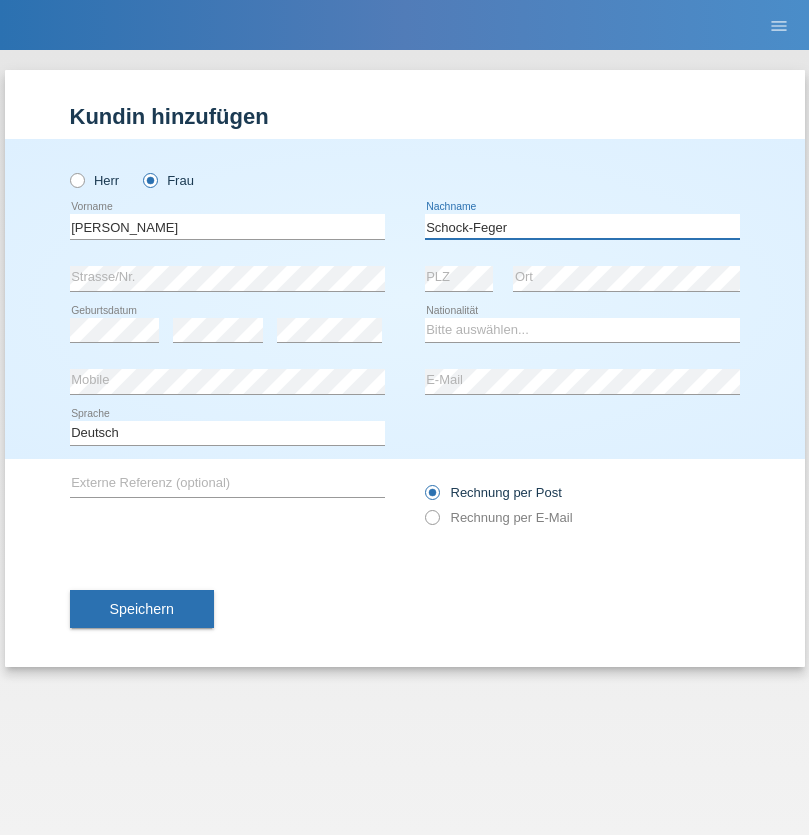type on "Schock-Feger" 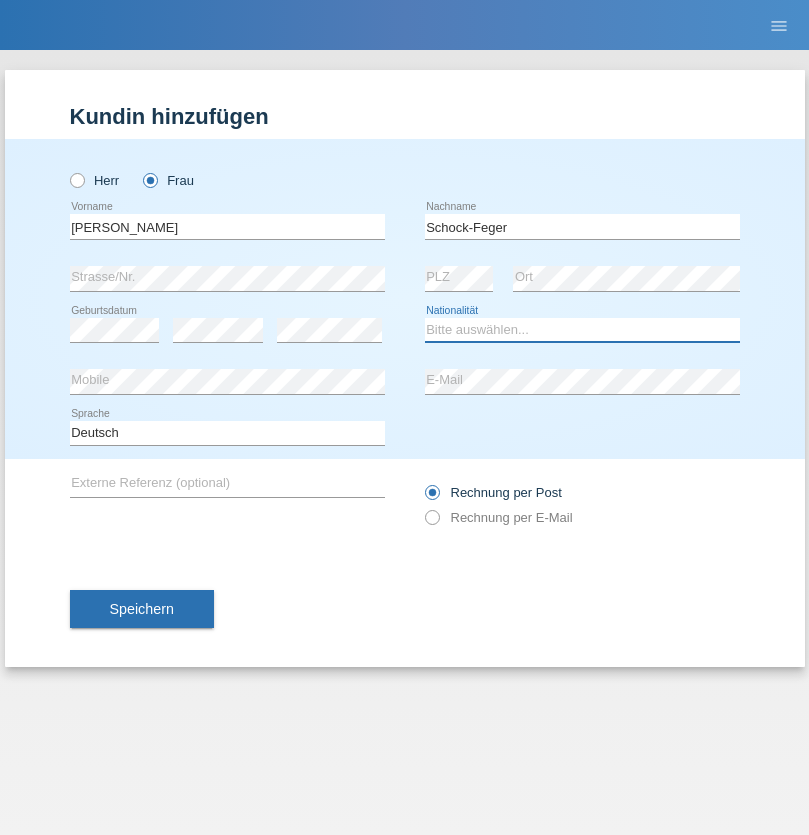 select on "CH" 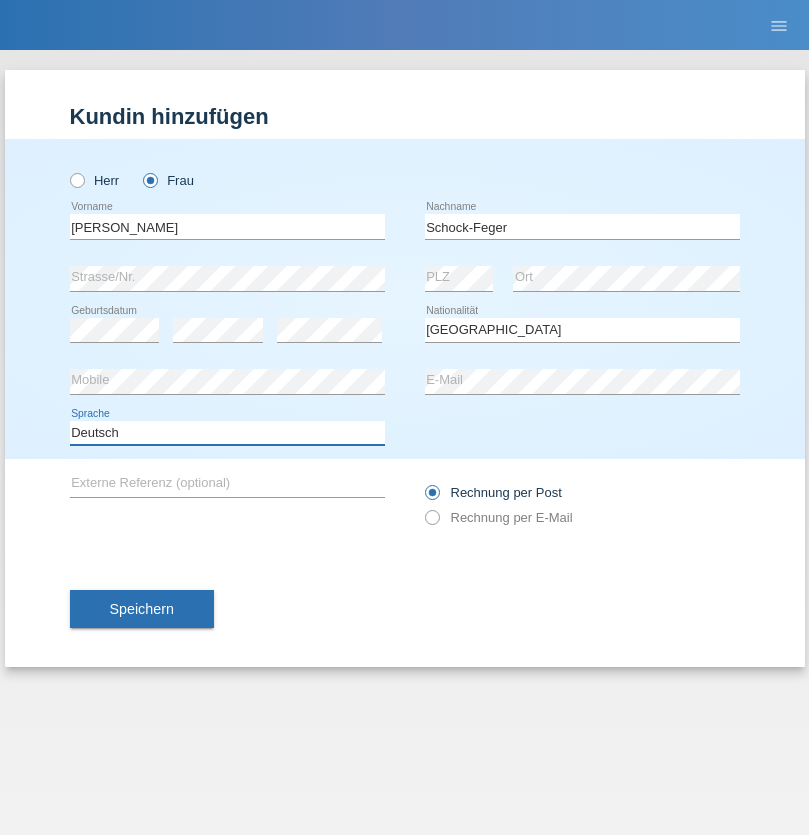 select on "en" 